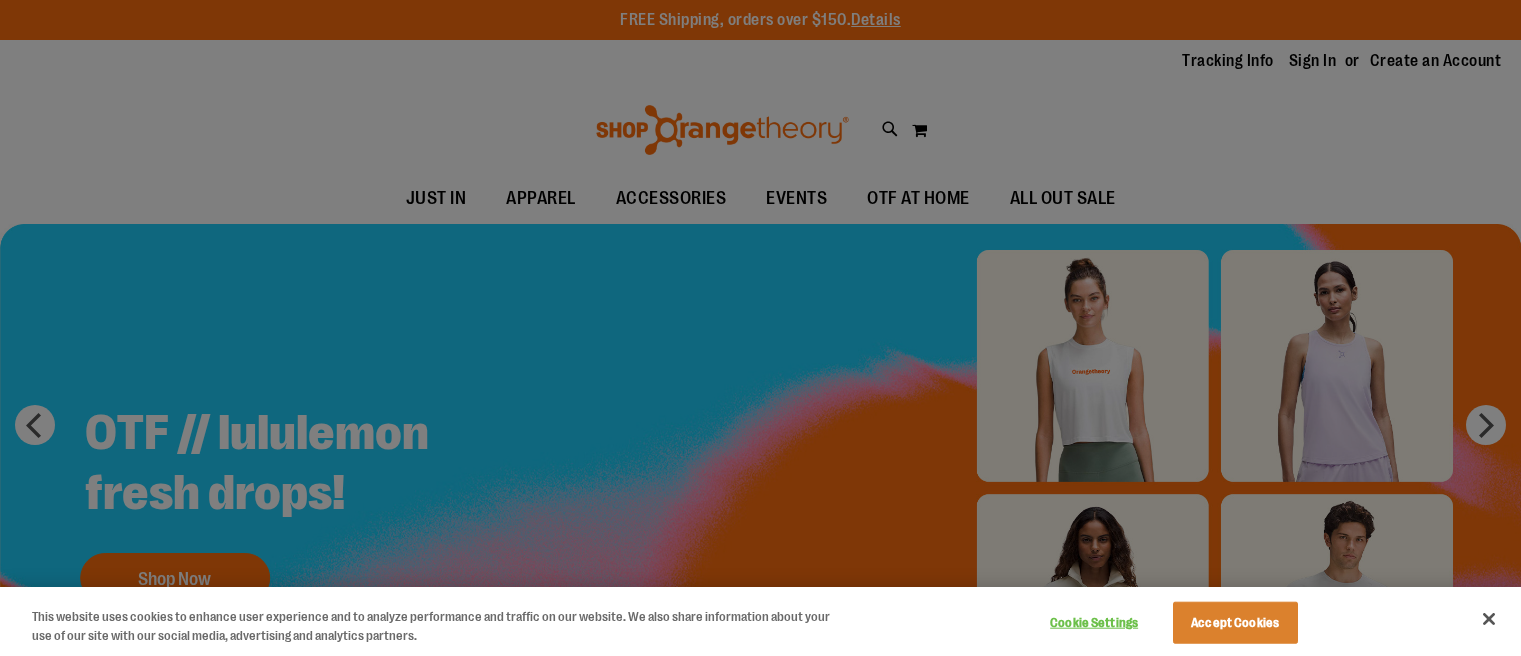 scroll, scrollTop: 0, scrollLeft: 0, axis: both 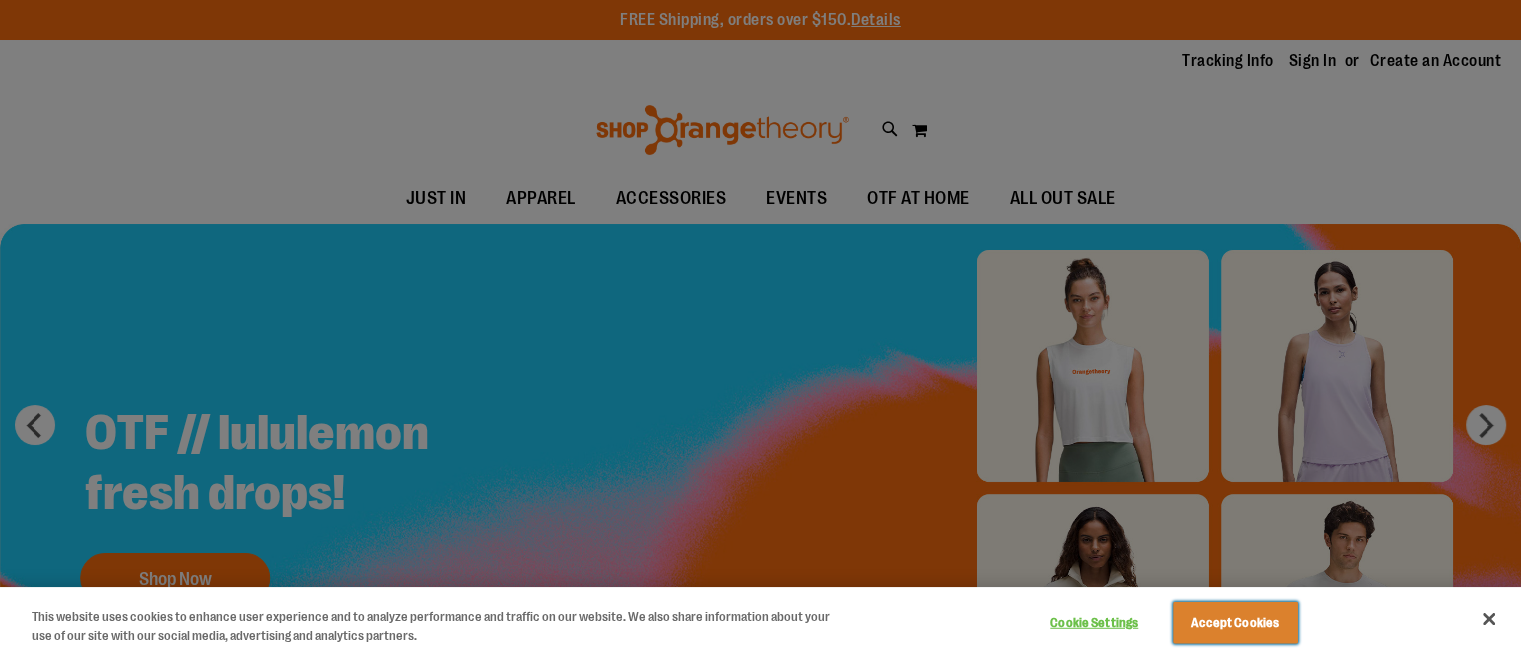 click on "Accept Cookies" at bounding box center (1235, 623) 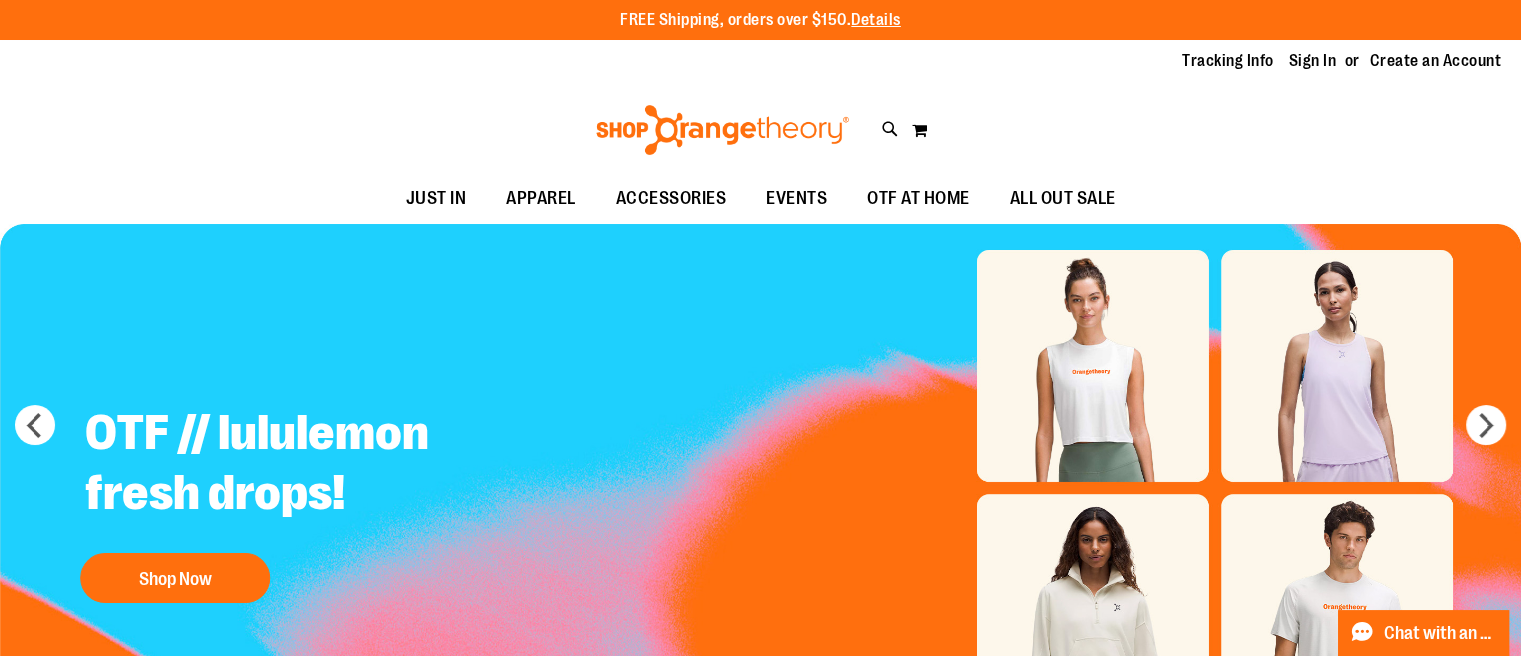 click on "OTF E-GC from $25-$500!
Shop Now and Redeem Yours Today - Perfect for Gifting!" at bounding box center (3802, 488) 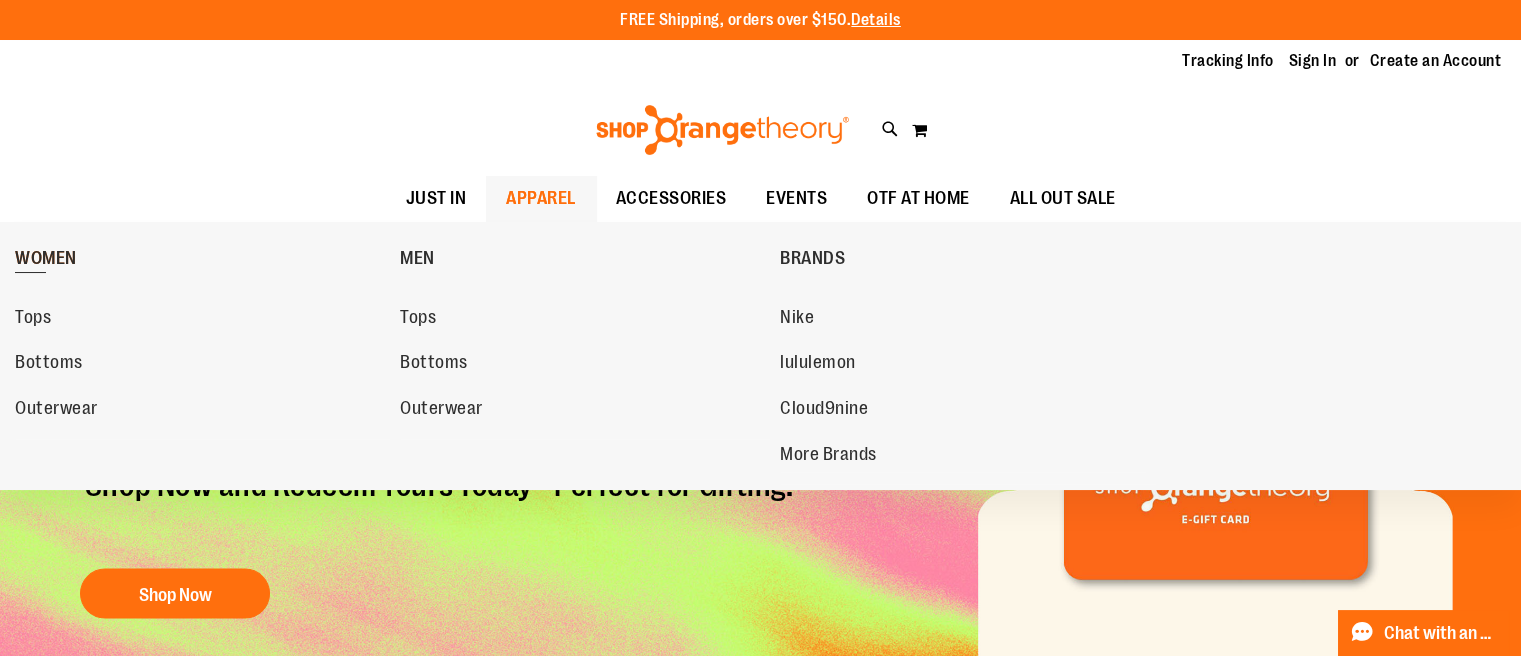 click on "WOMEN" at bounding box center (46, 260) 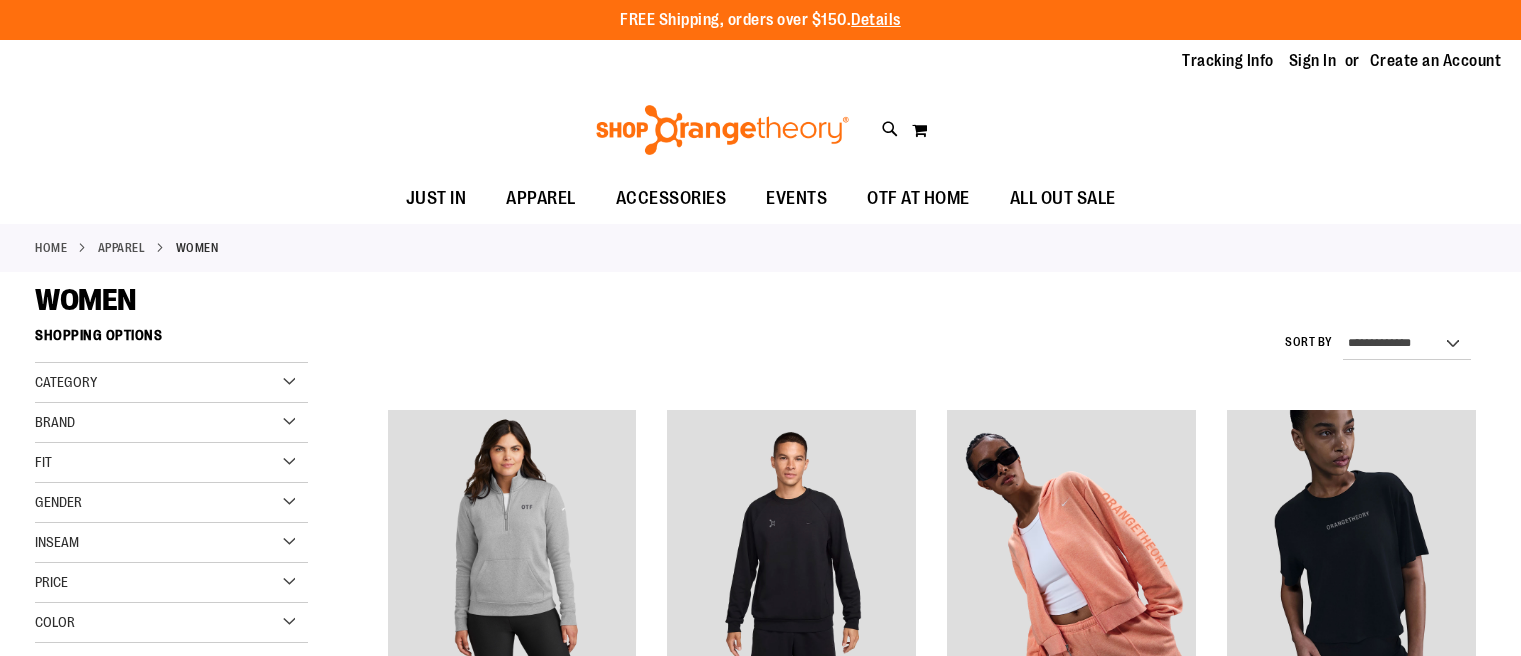 scroll, scrollTop: 0, scrollLeft: 0, axis: both 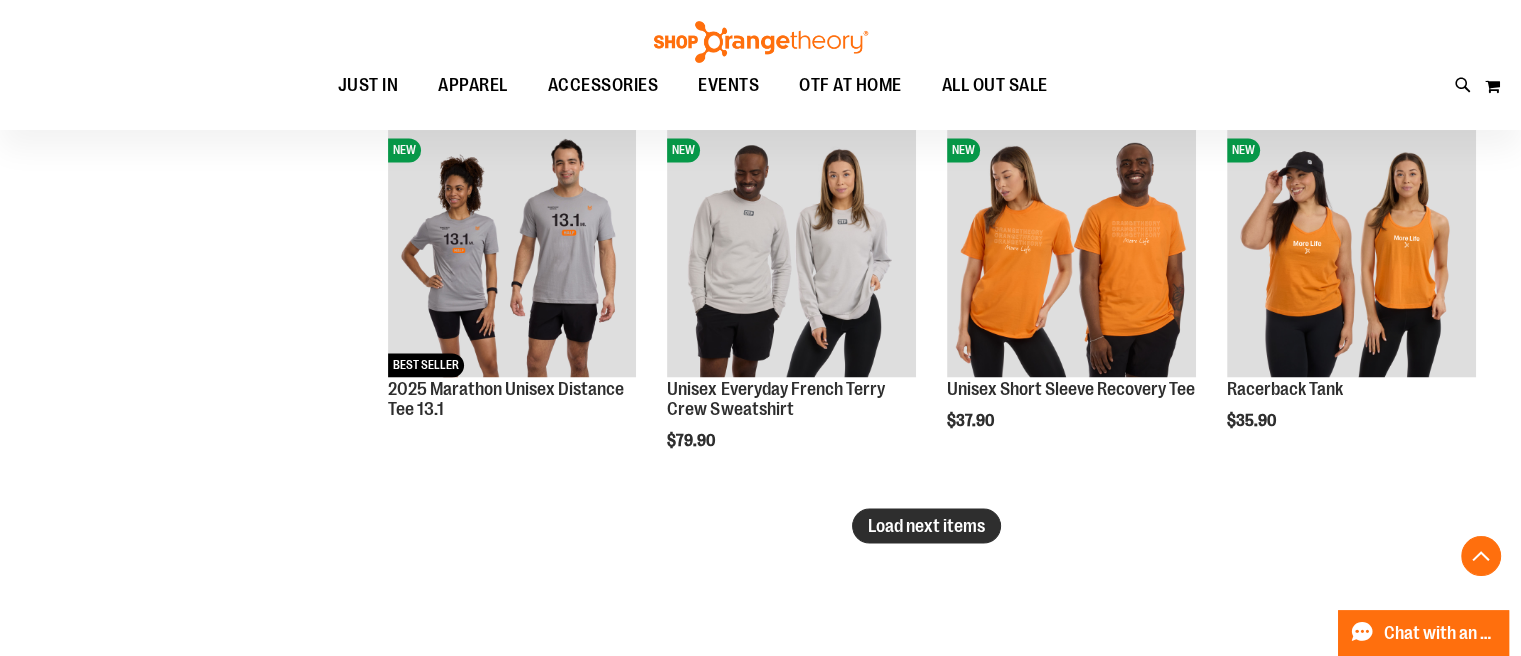 click on "Load next items" at bounding box center (926, 525) 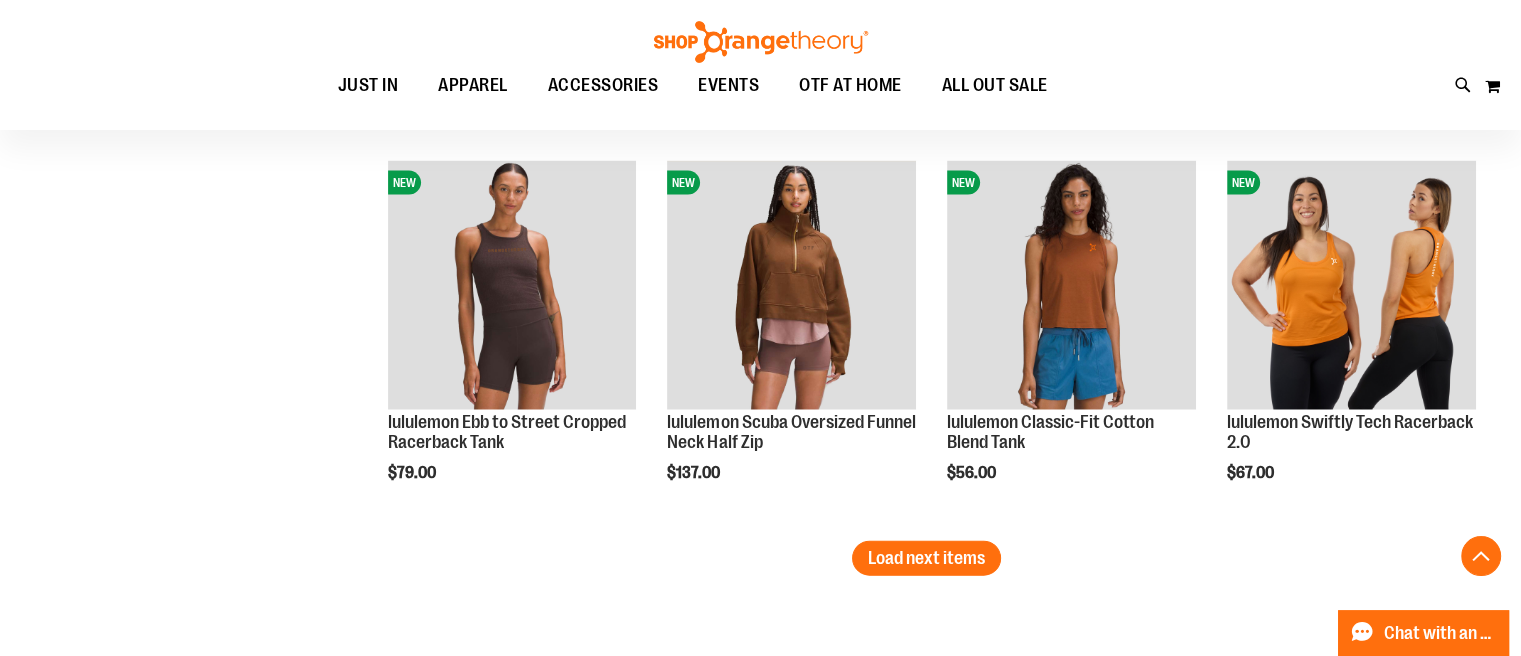 scroll, scrollTop: 4800, scrollLeft: 0, axis: vertical 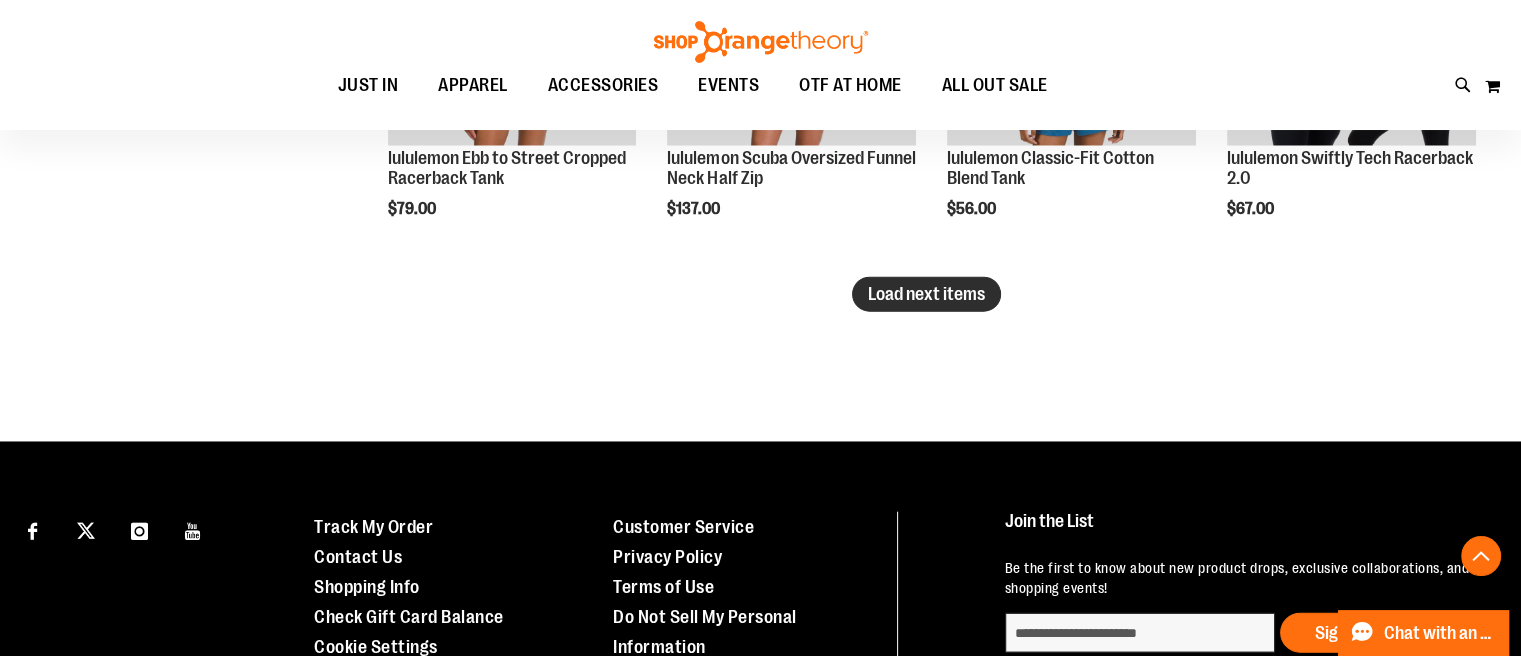 click on "Load next items" at bounding box center [926, 294] 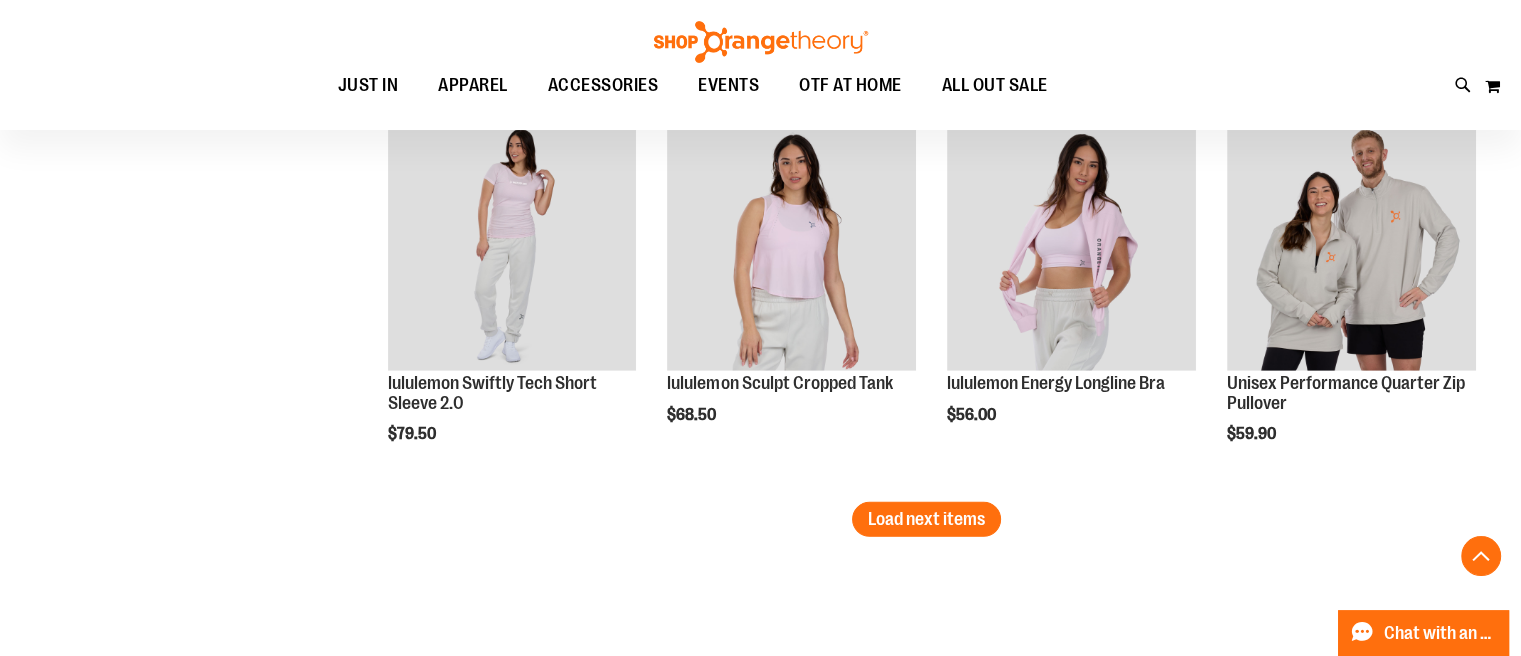 scroll, scrollTop: 5900, scrollLeft: 0, axis: vertical 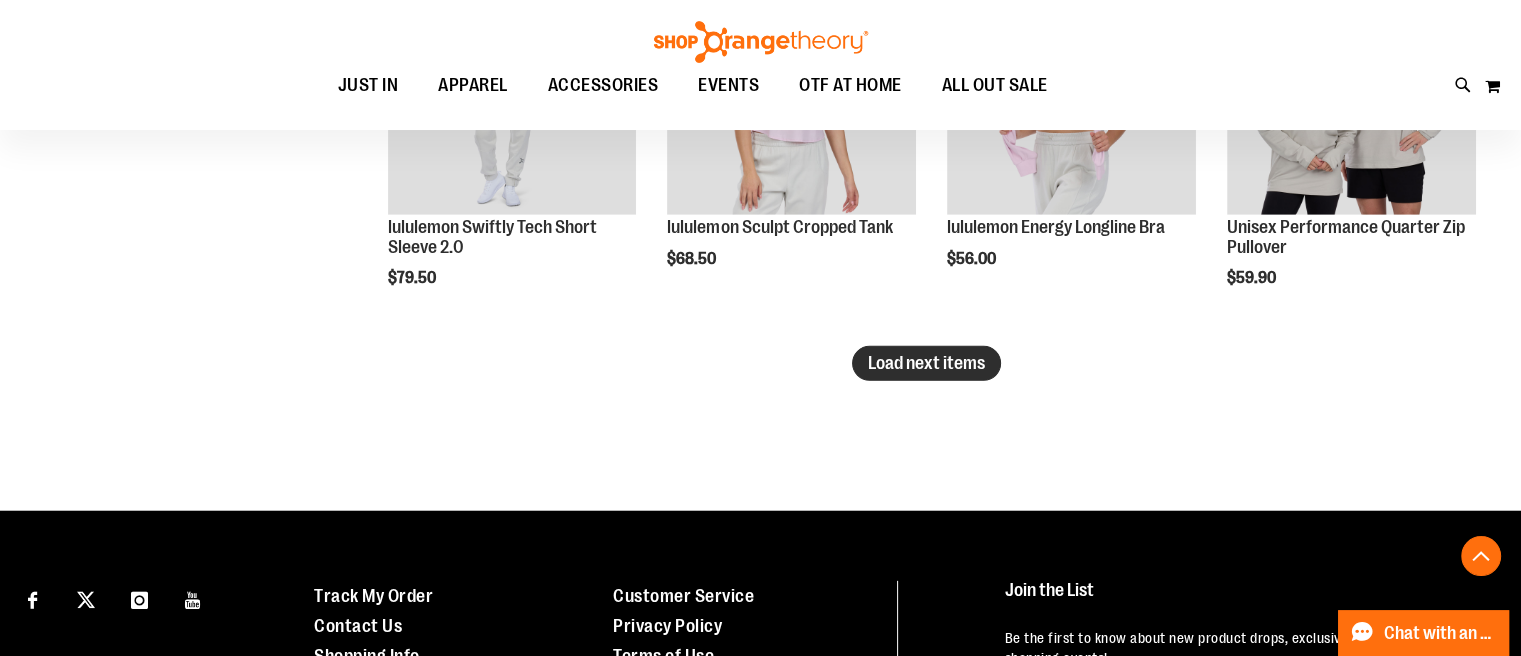click on "Load next items" at bounding box center [926, 363] 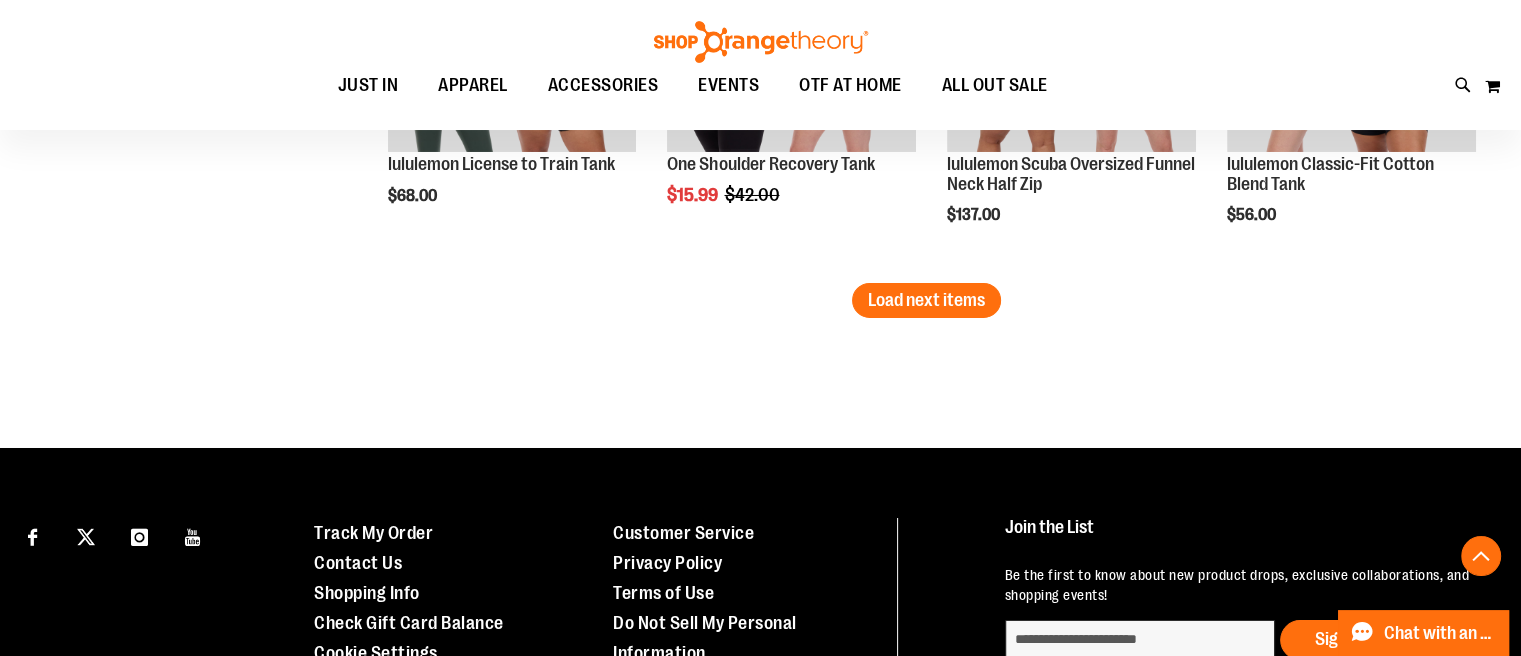 scroll, scrollTop: 7200, scrollLeft: 0, axis: vertical 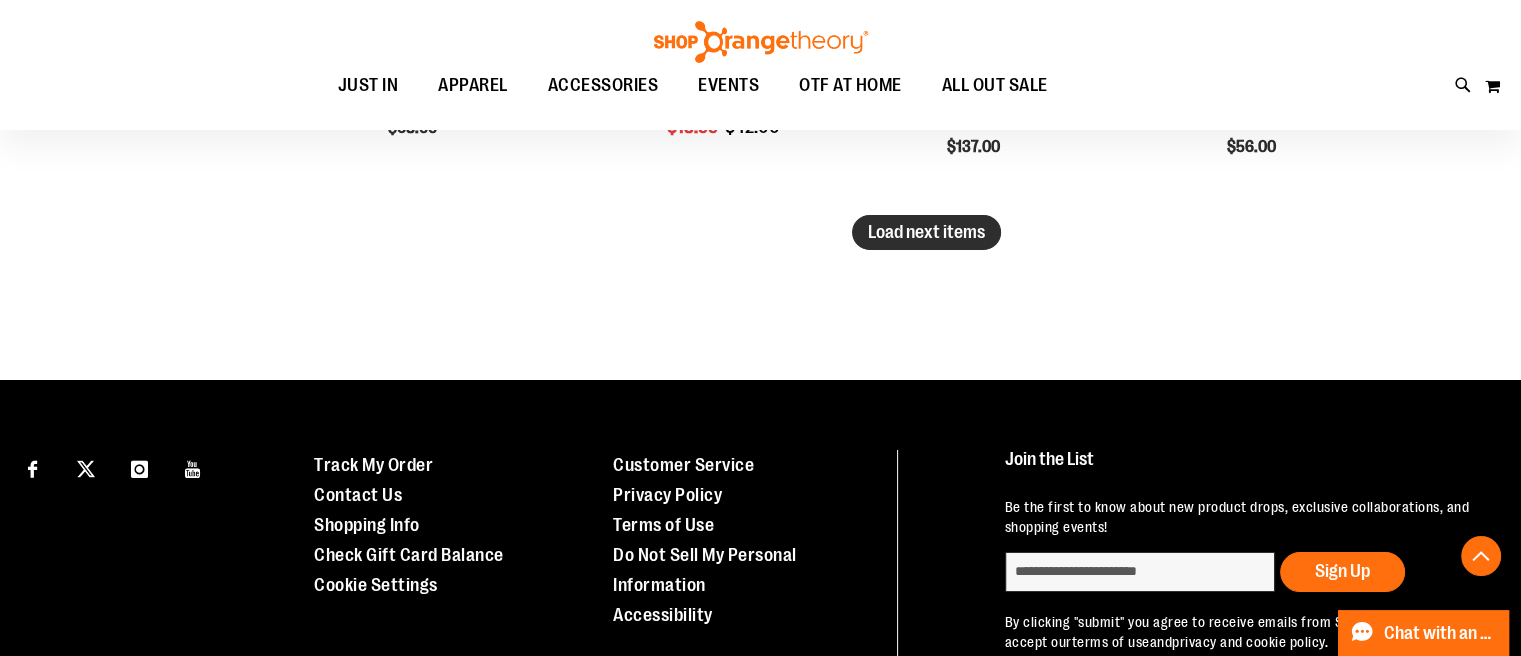click on "Load next items" at bounding box center [926, 232] 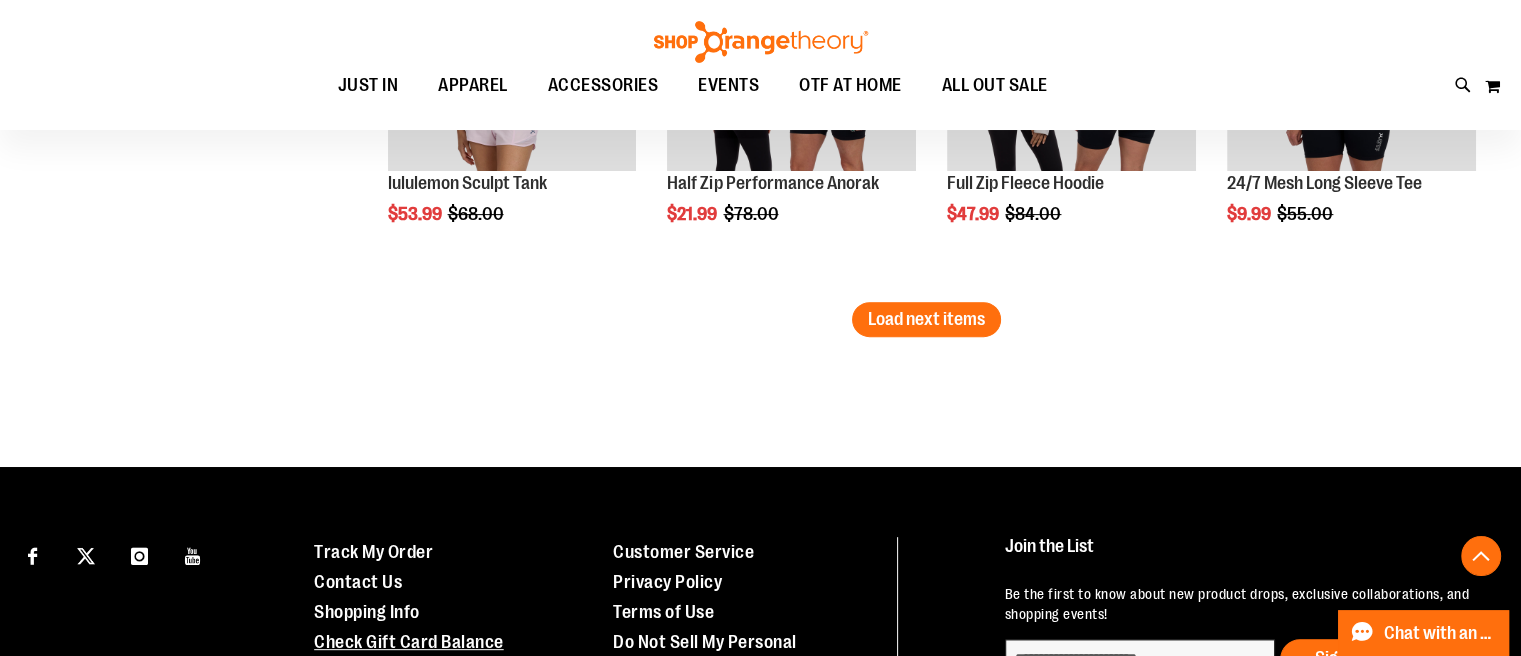 scroll, scrollTop: 8248, scrollLeft: 0, axis: vertical 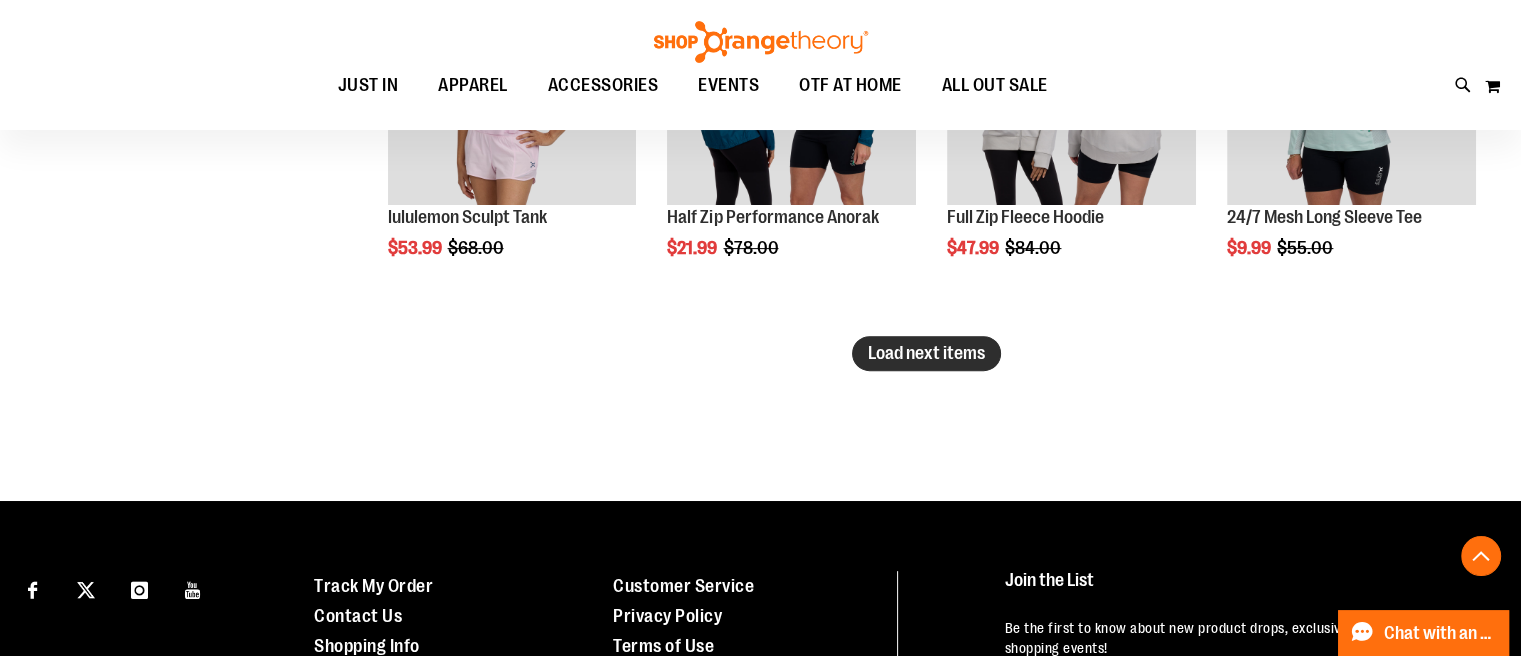 click on "Load next items" at bounding box center [926, 353] 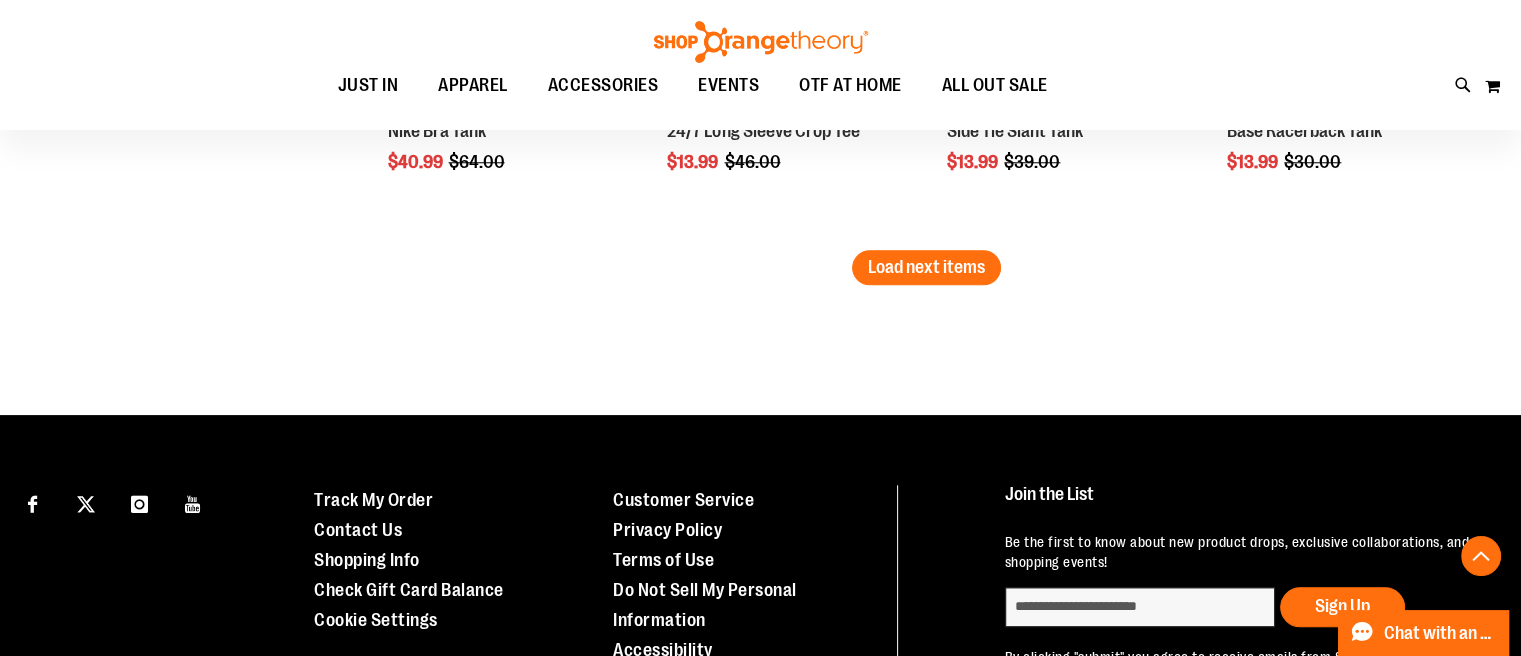 scroll, scrollTop: 9548, scrollLeft: 0, axis: vertical 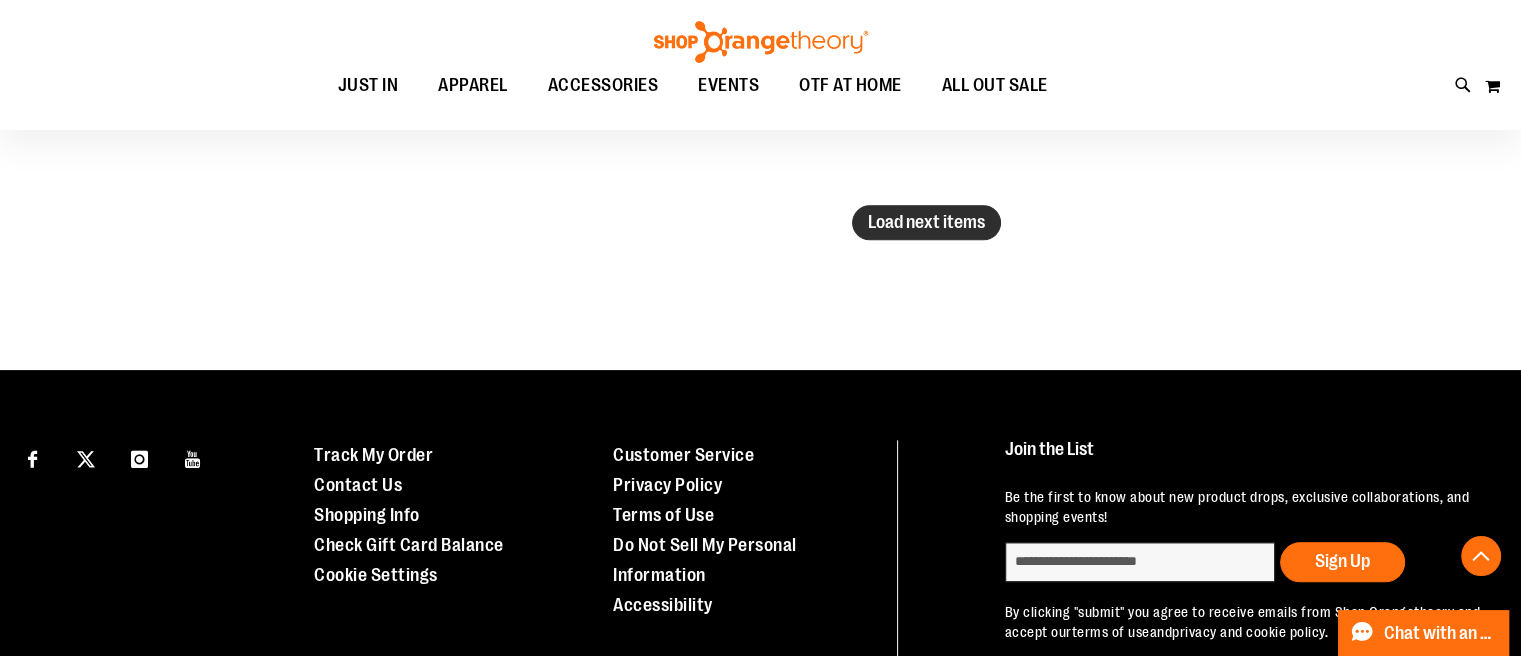 click on "Load next items" at bounding box center (926, 222) 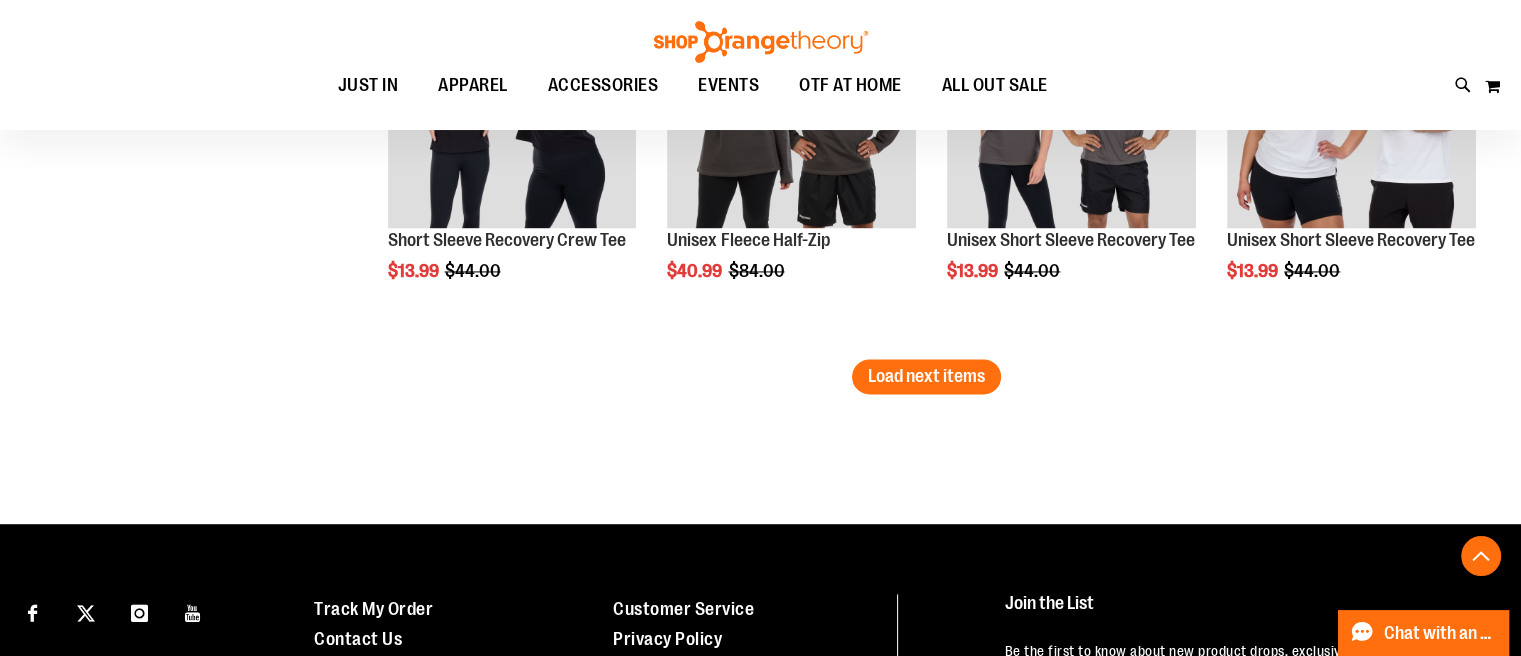 scroll, scrollTop: 10548, scrollLeft: 0, axis: vertical 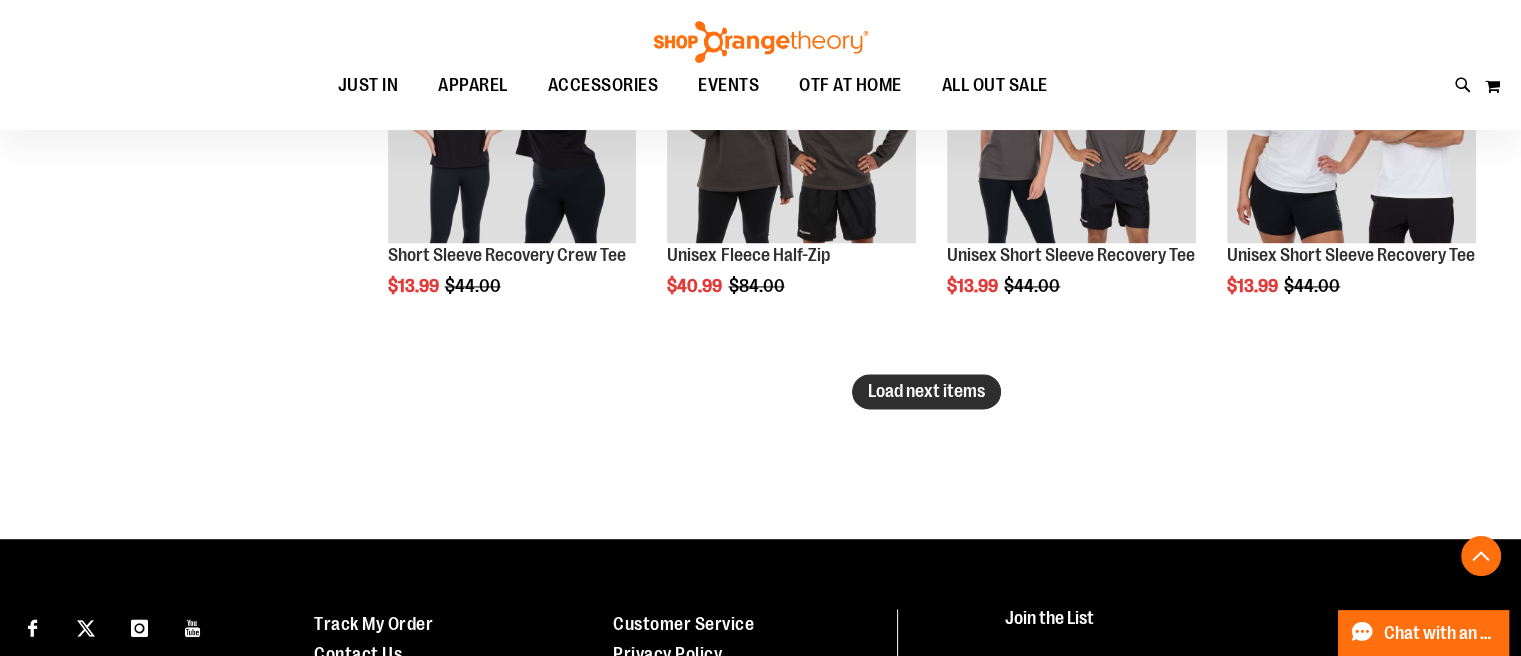 click on "Load next items" at bounding box center (926, 391) 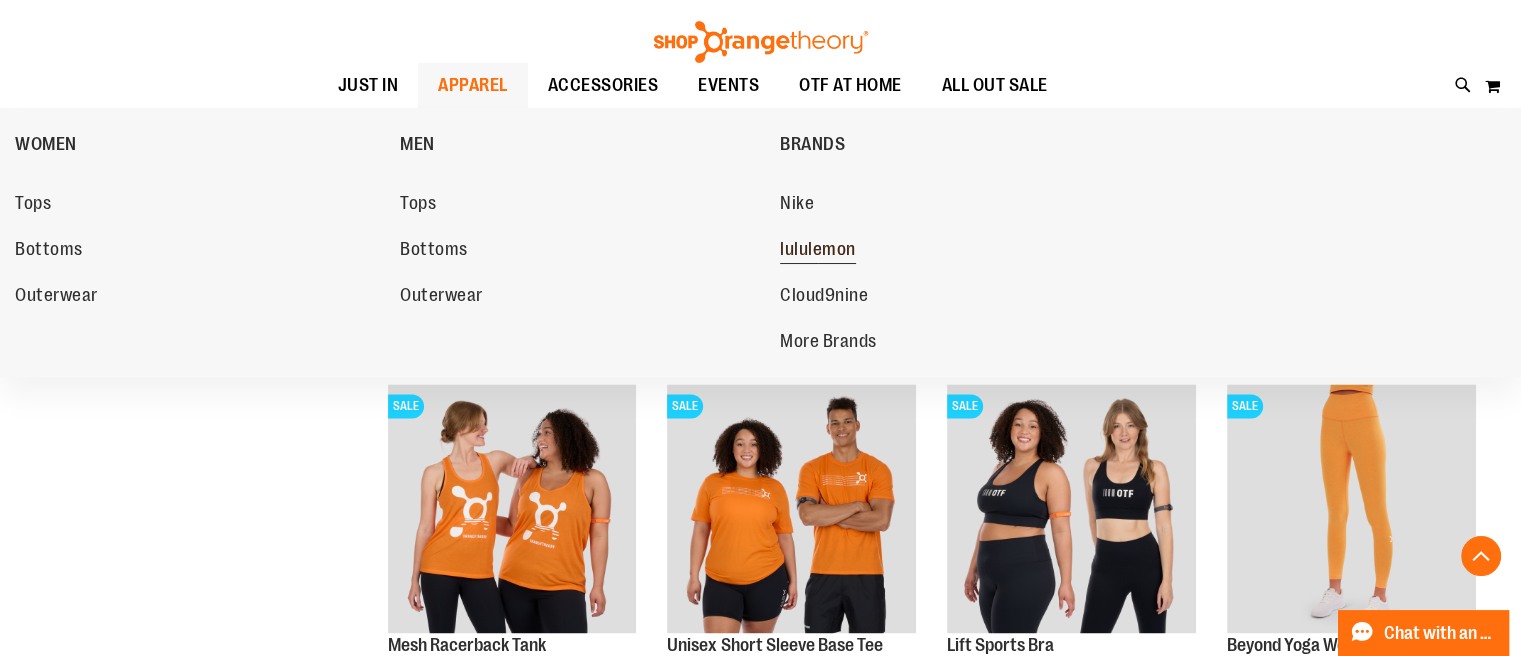click on "lululemon" at bounding box center (818, 251) 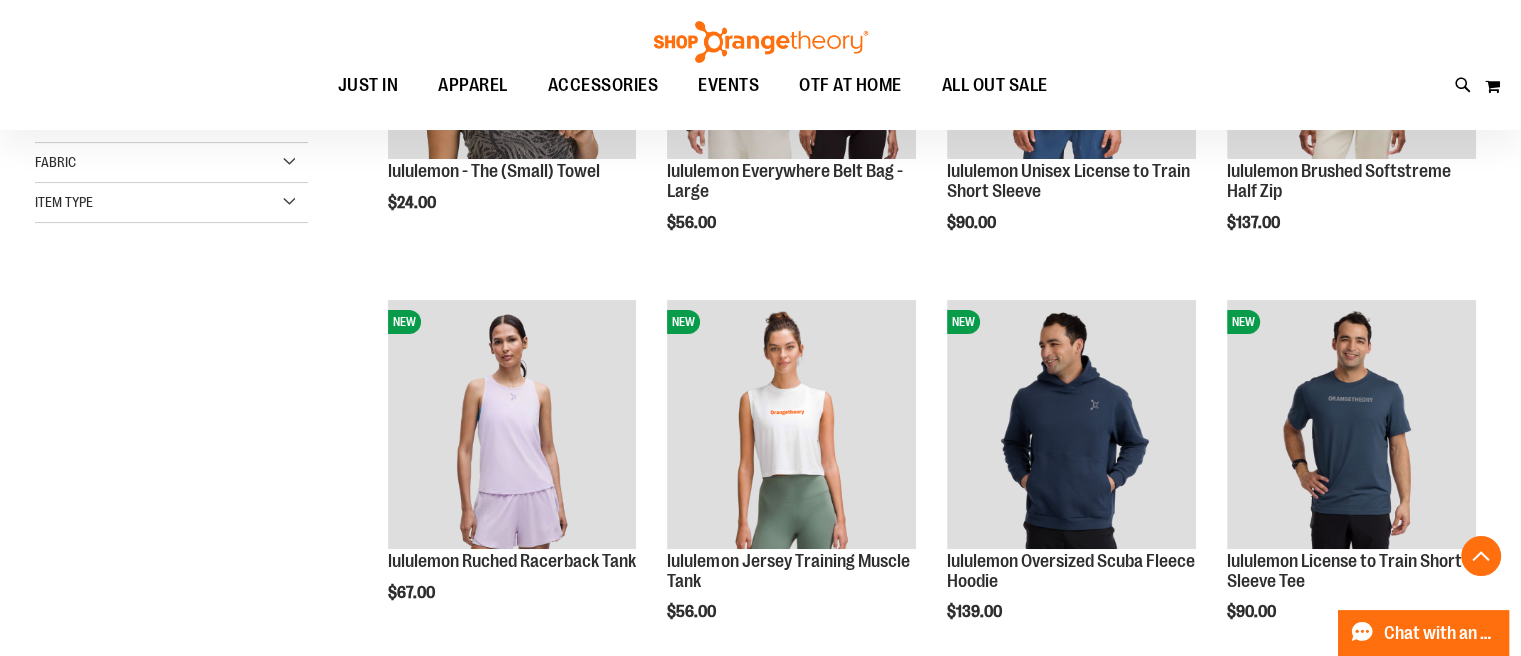scroll, scrollTop: 300, scrollLeft: 0, axis: vertical 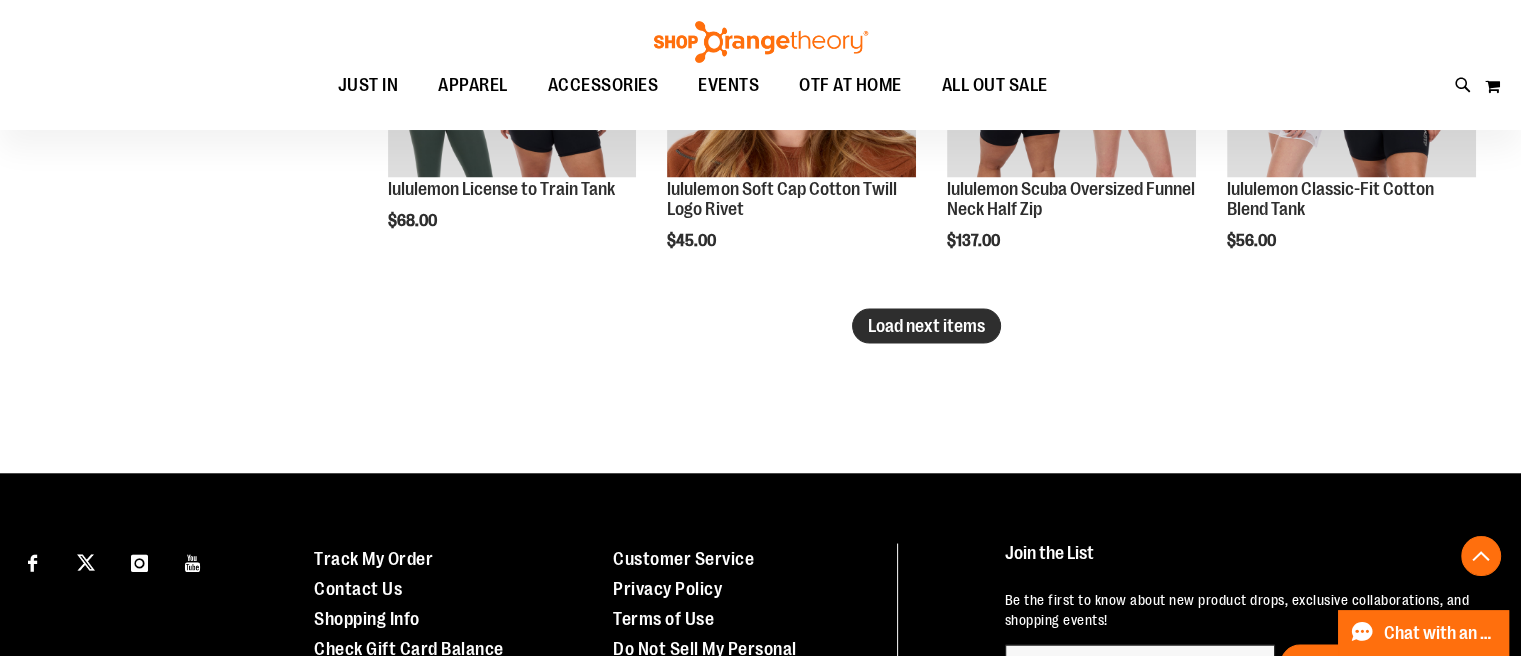 click on "Load next items" at bounding box center [926, 325] 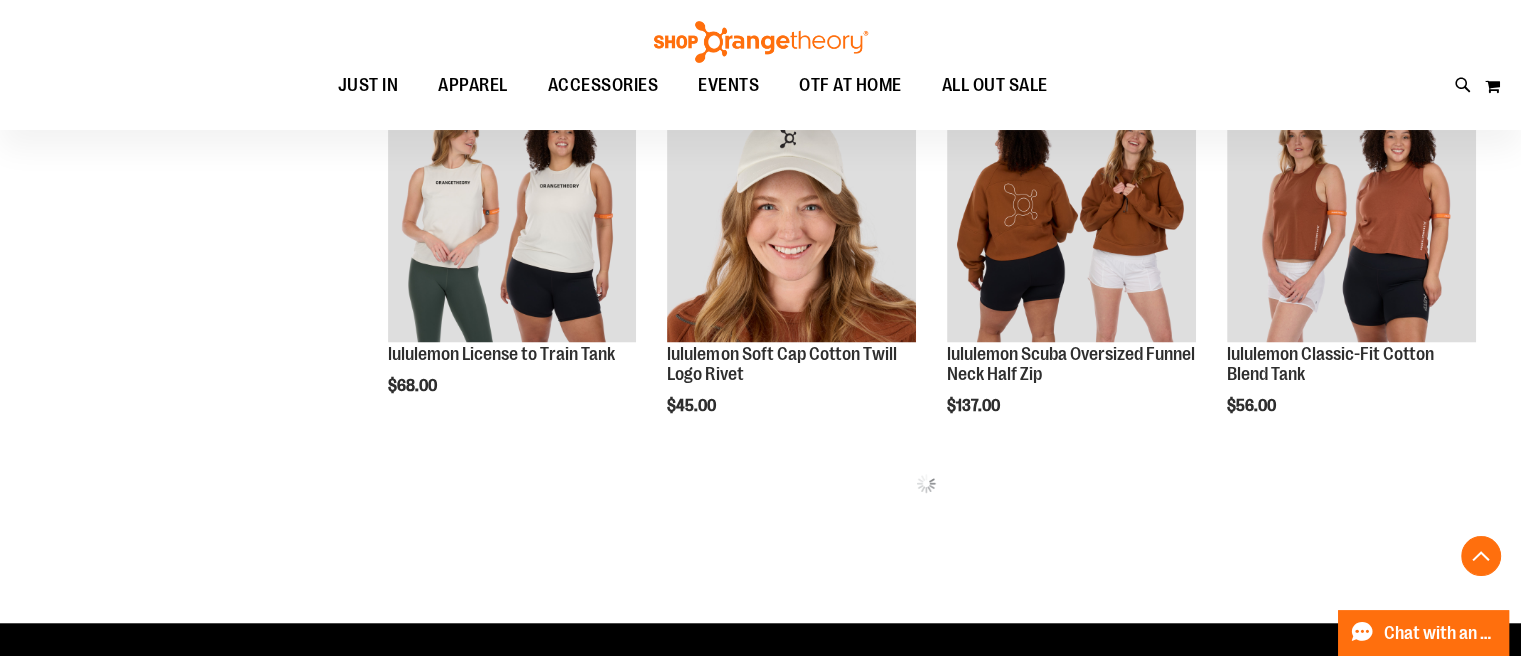 scroll, scrollTop: 3400, scrollLeft: 0, axis: vertical 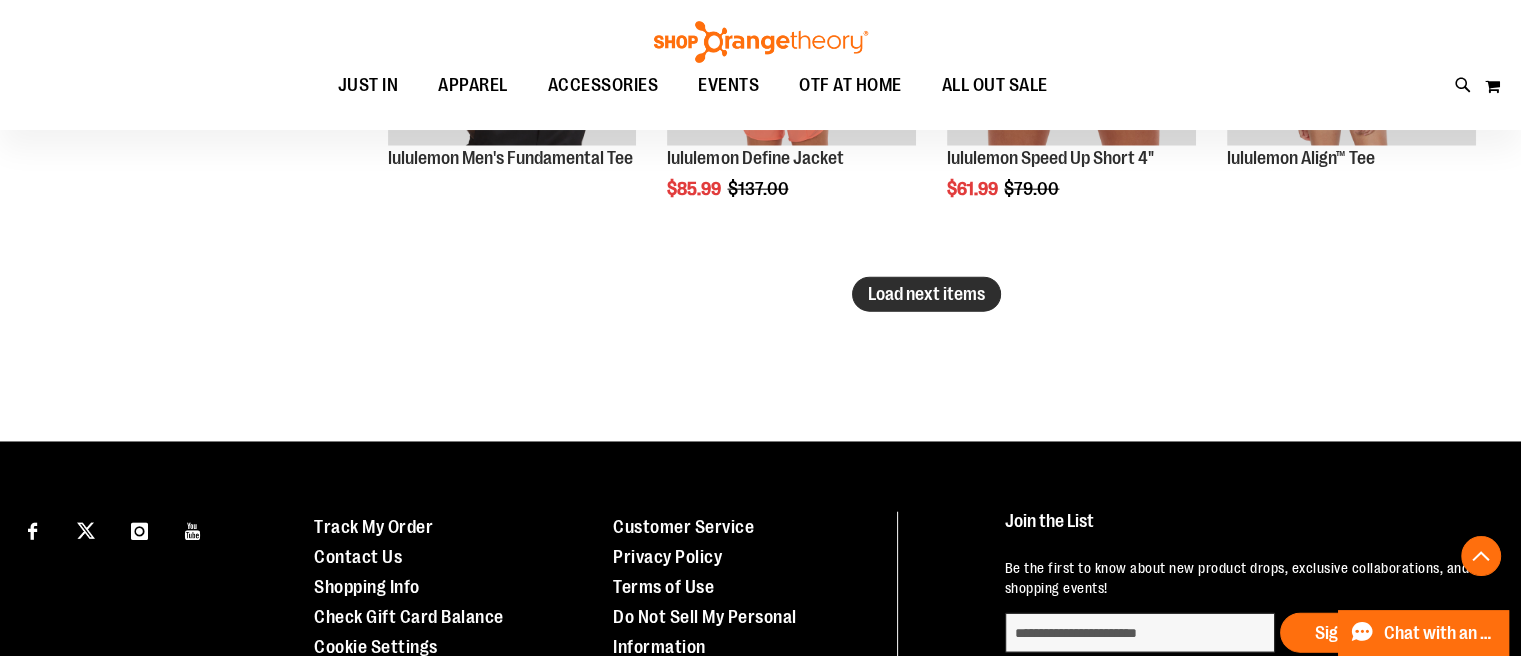 click on "Load next items" at bounding box center [926, 294] 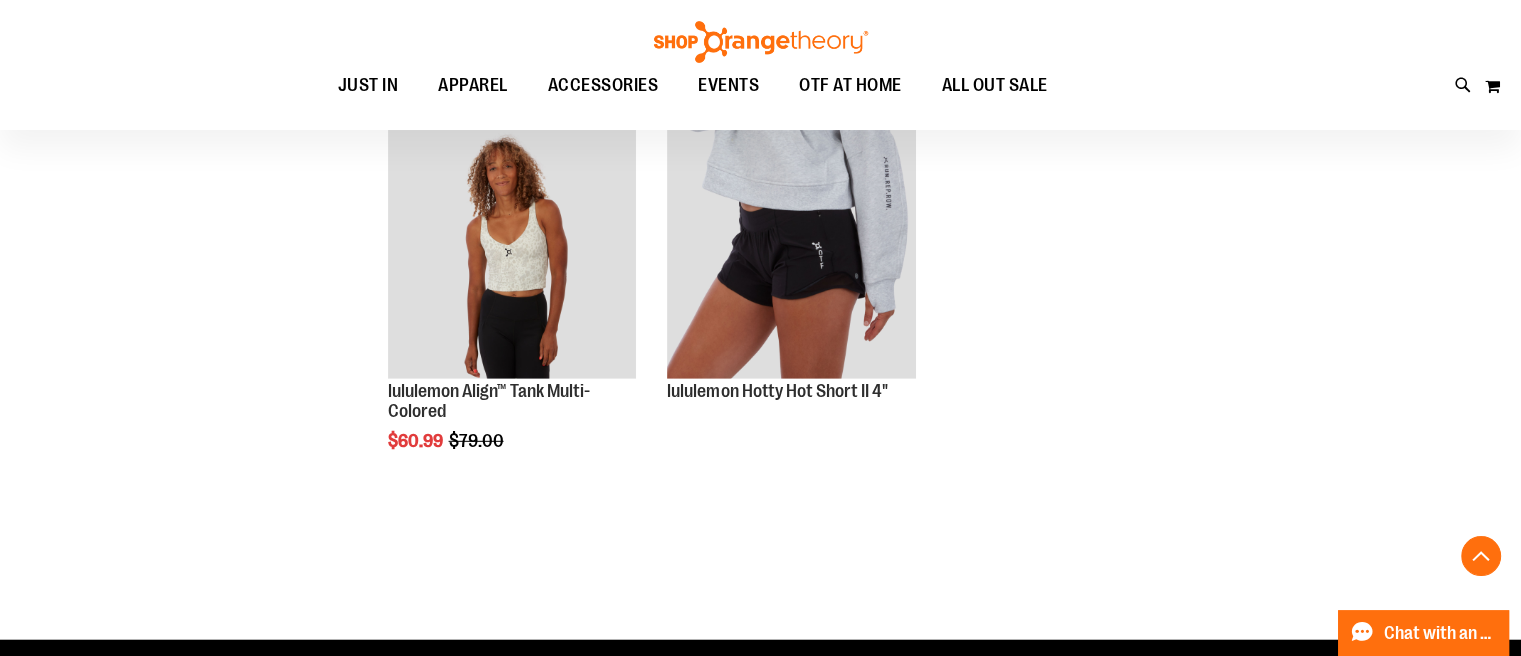 scroll, scrollTop: 5400, scrollLeft: 0, axis: vertical 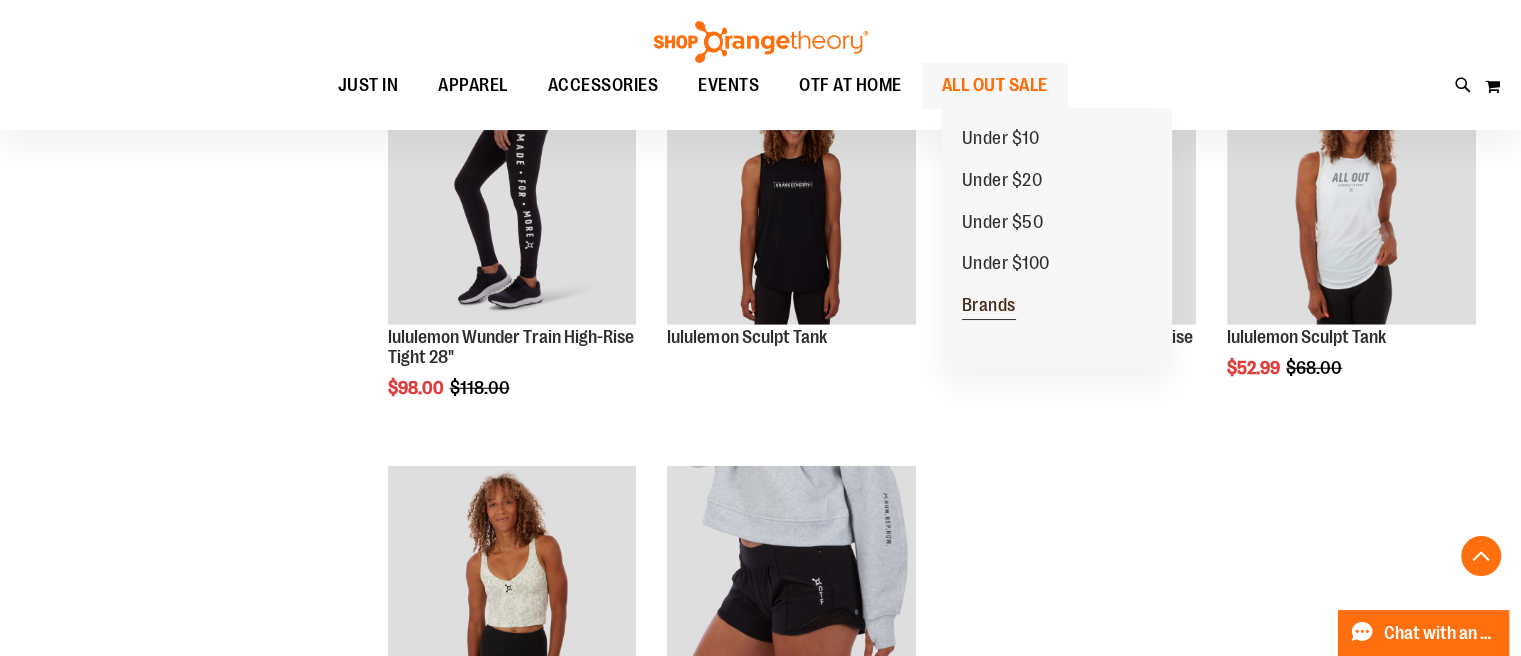 click on "Brands" at bounding box center (989, 307) 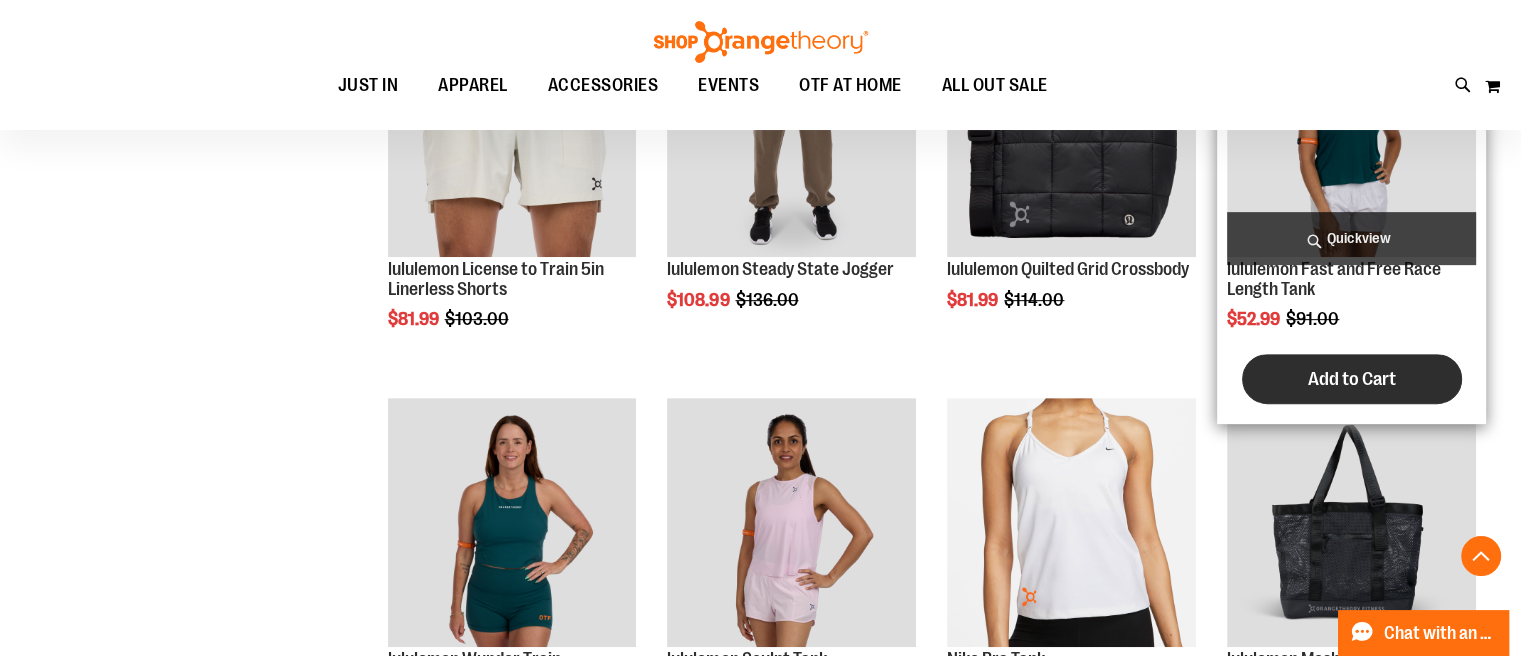 scroll, scrollTop: 800, scrollLeft: 0, axis: vertical 